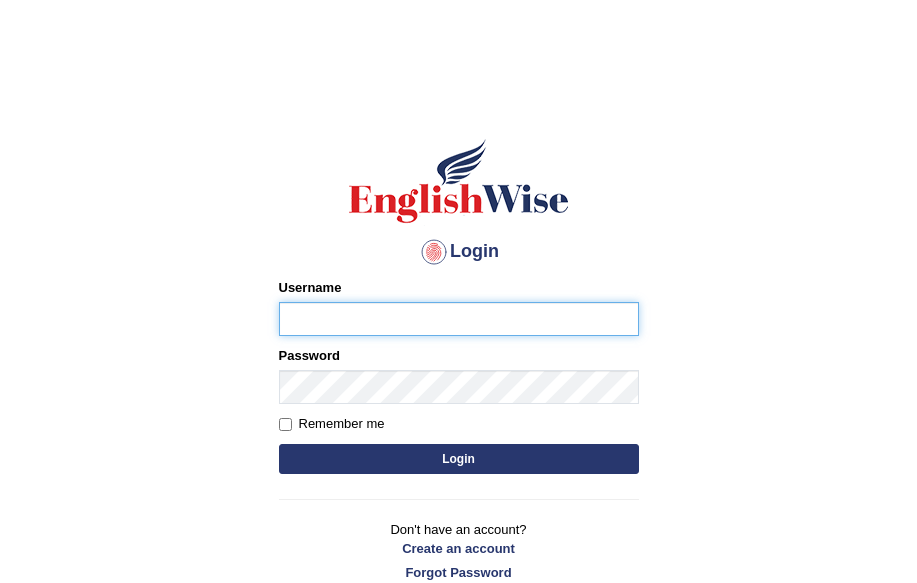 scroll, scrollTop: 0, scrollLeft: 0, axis: both 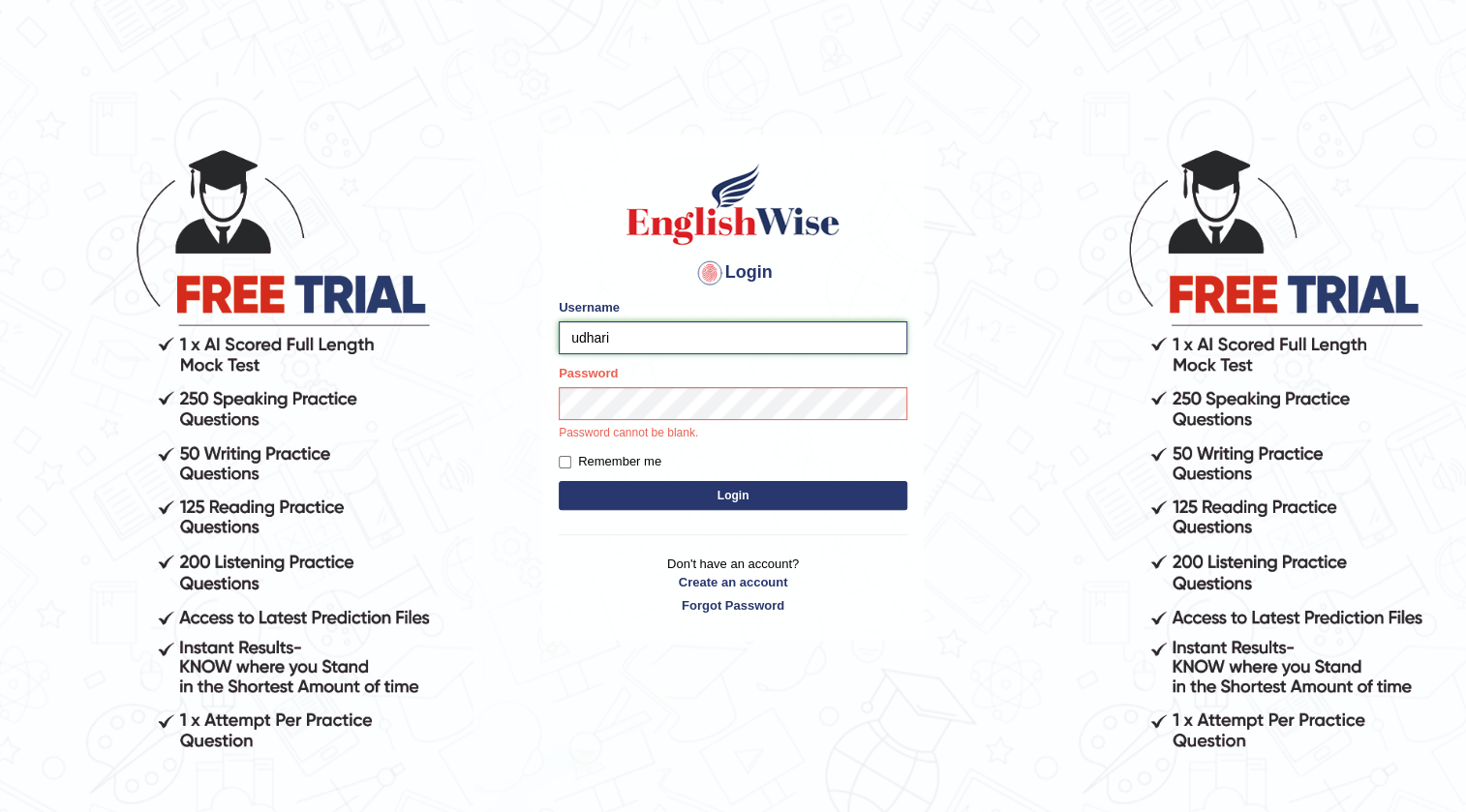 drag, startPoint x: 676, startPoint y: 344, endPoint x: 138, endPoint y: 423, distance: 543.76925 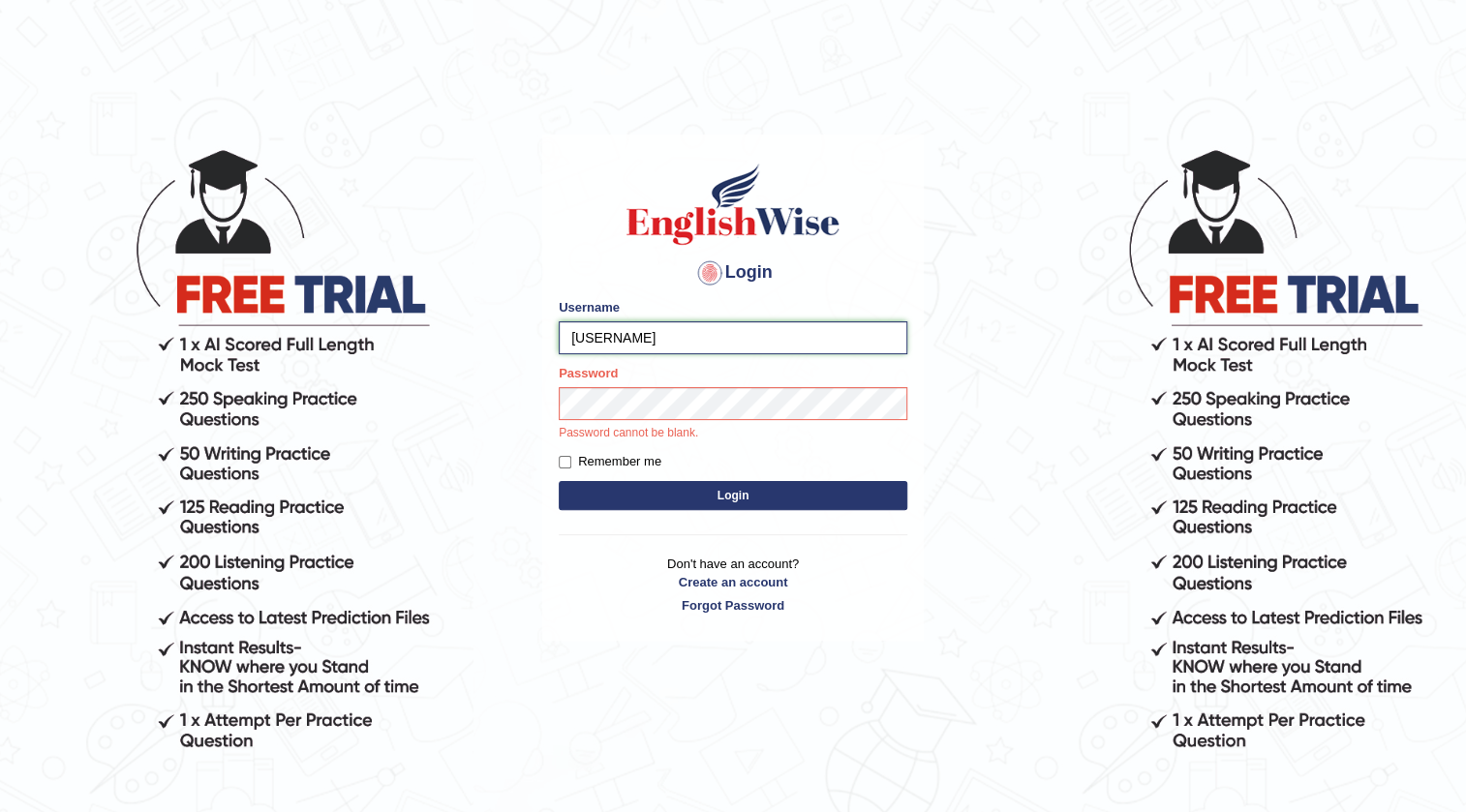 type on "nidzchaudhari" 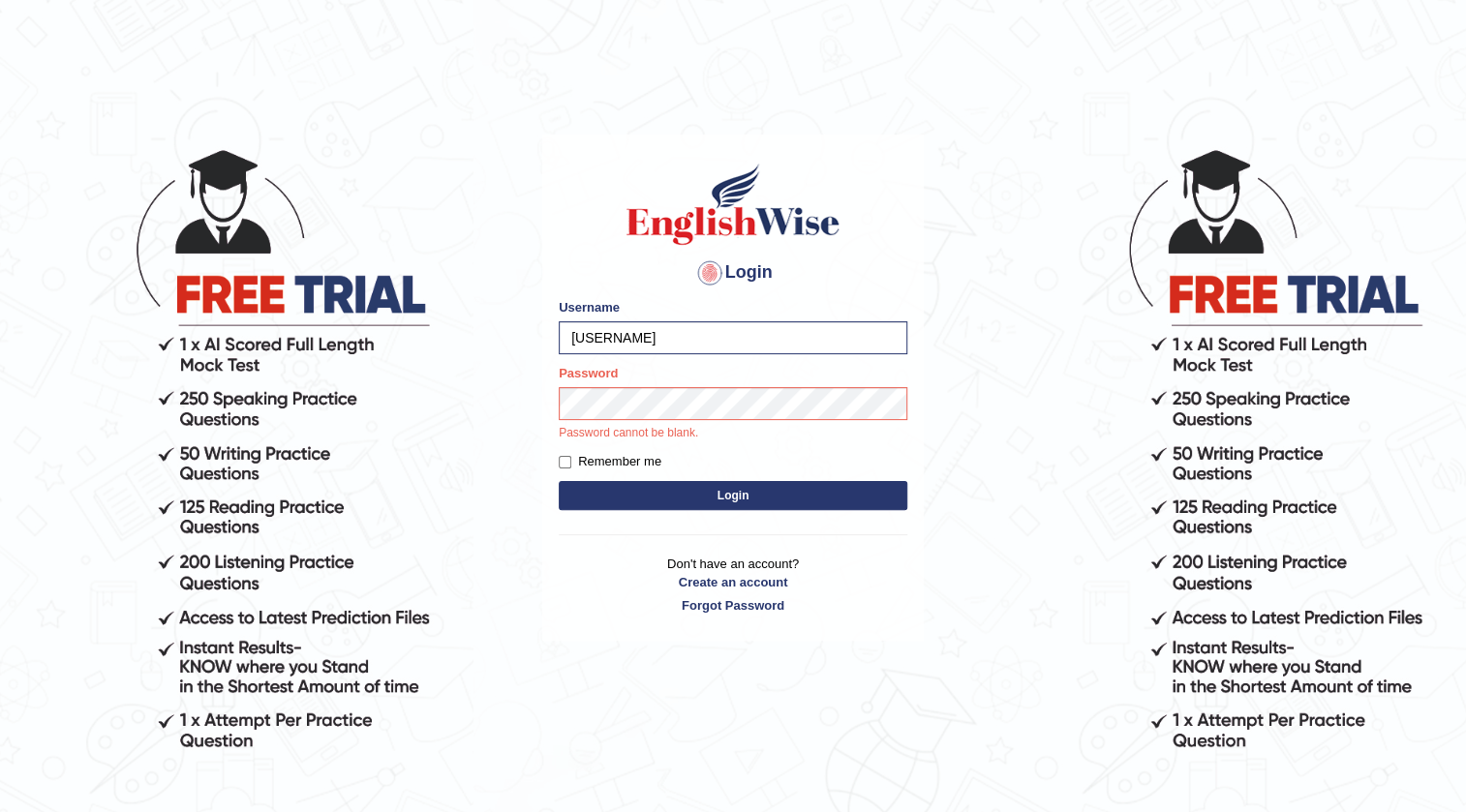 click on "Login" at bounding box center [733, 496] 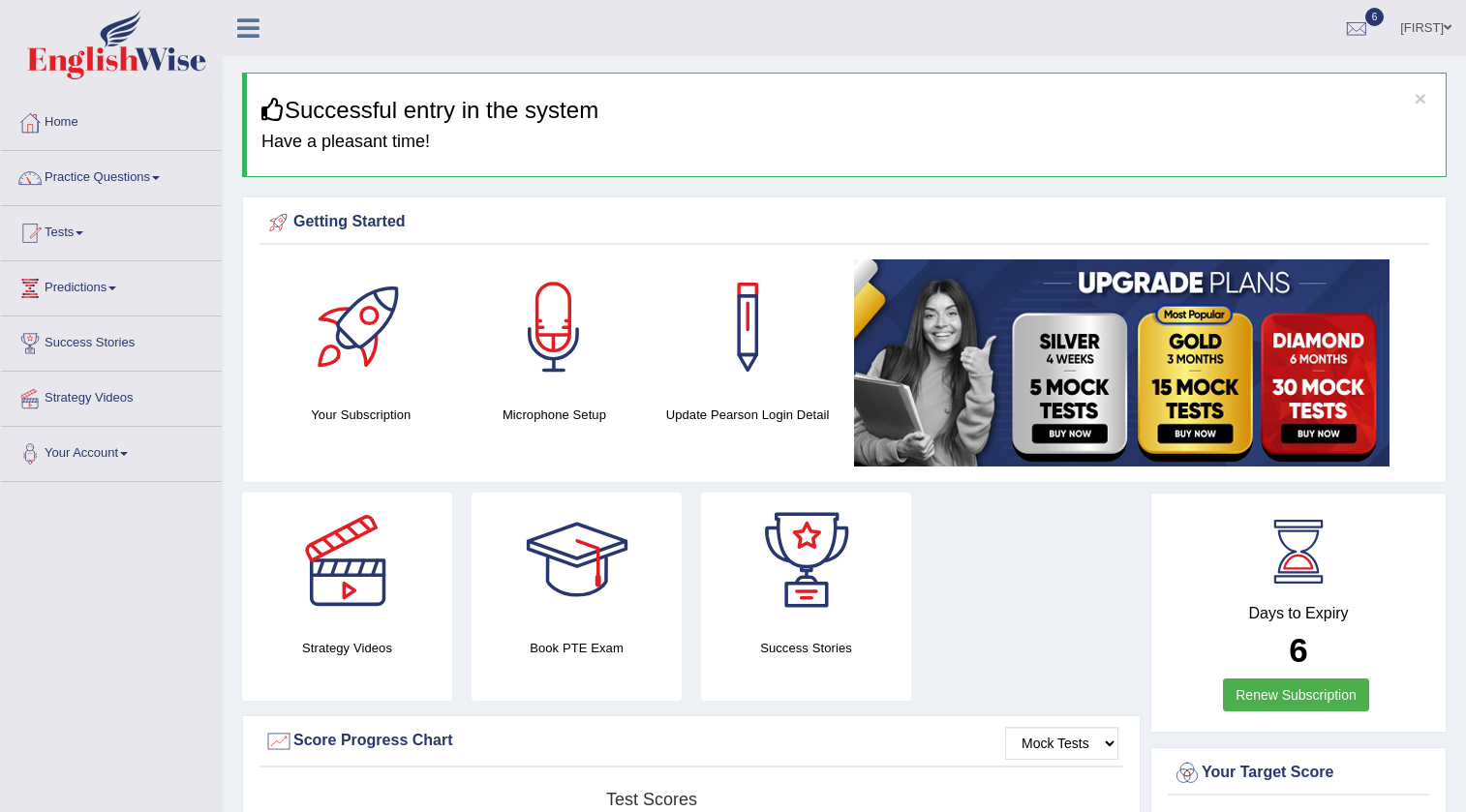 scroll, scrollTop: 0, scrollLeft: 0, axis: both 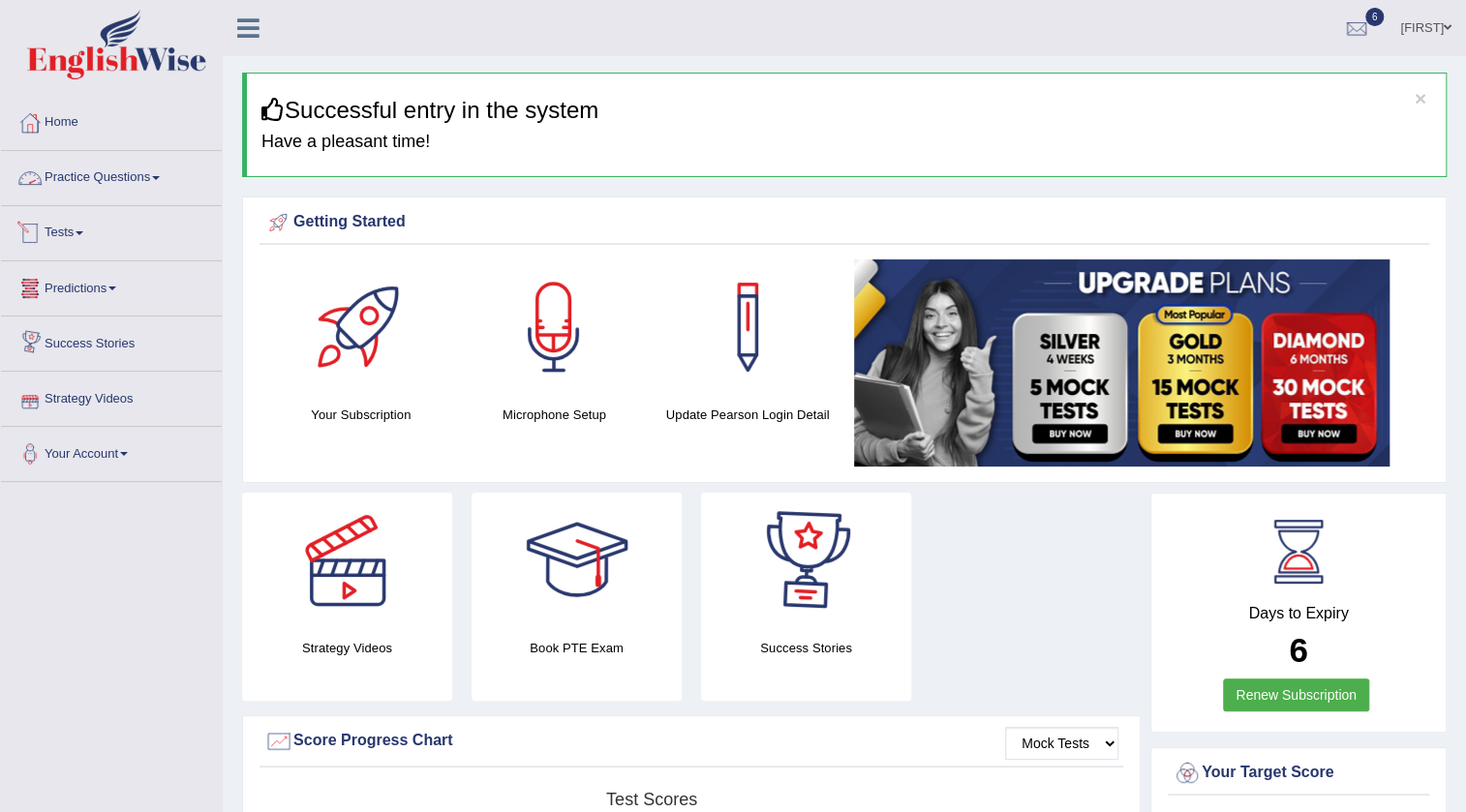 click on "Tests" at bounding box center (111, 175) 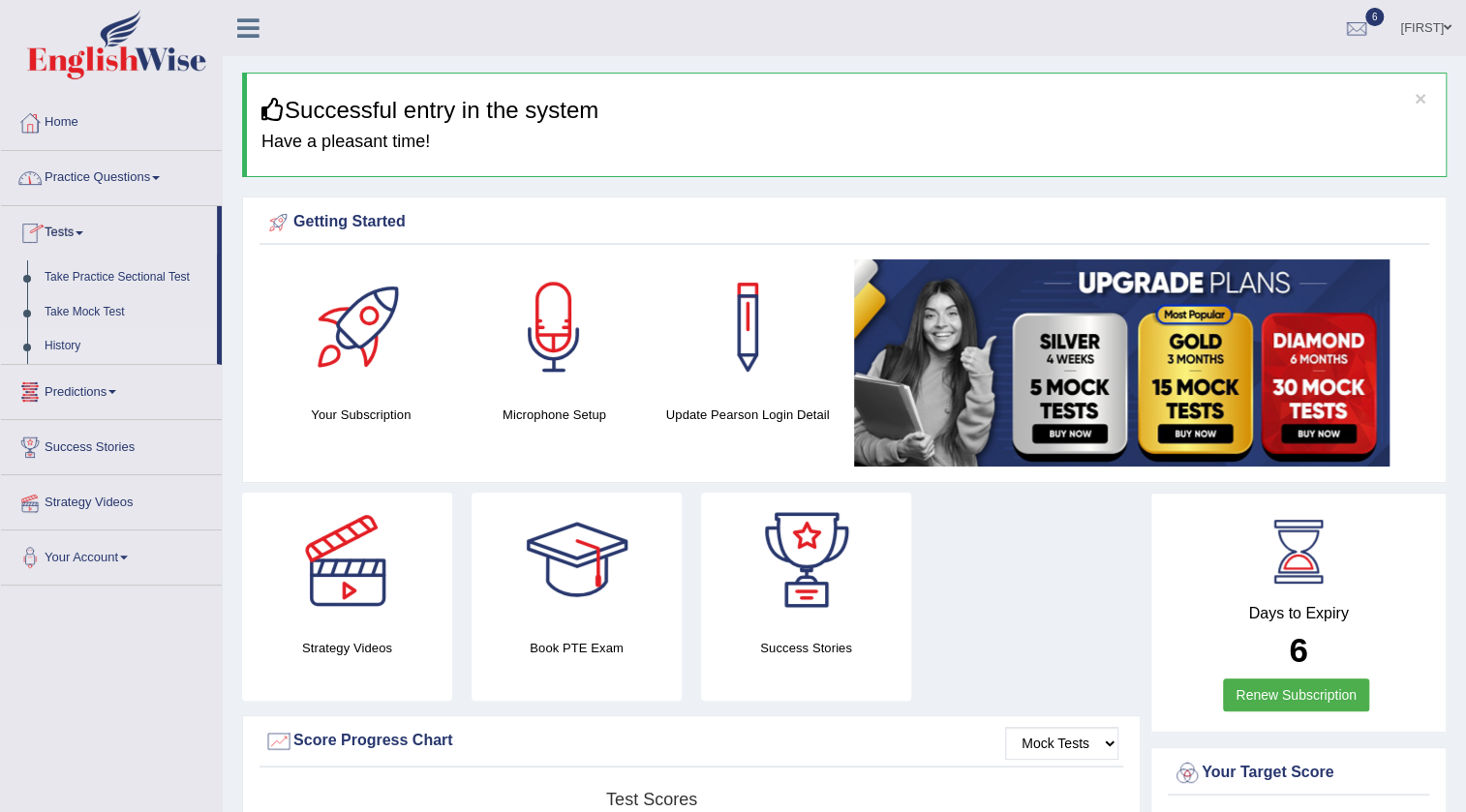 click on "History" at bounding box center (126, 346) 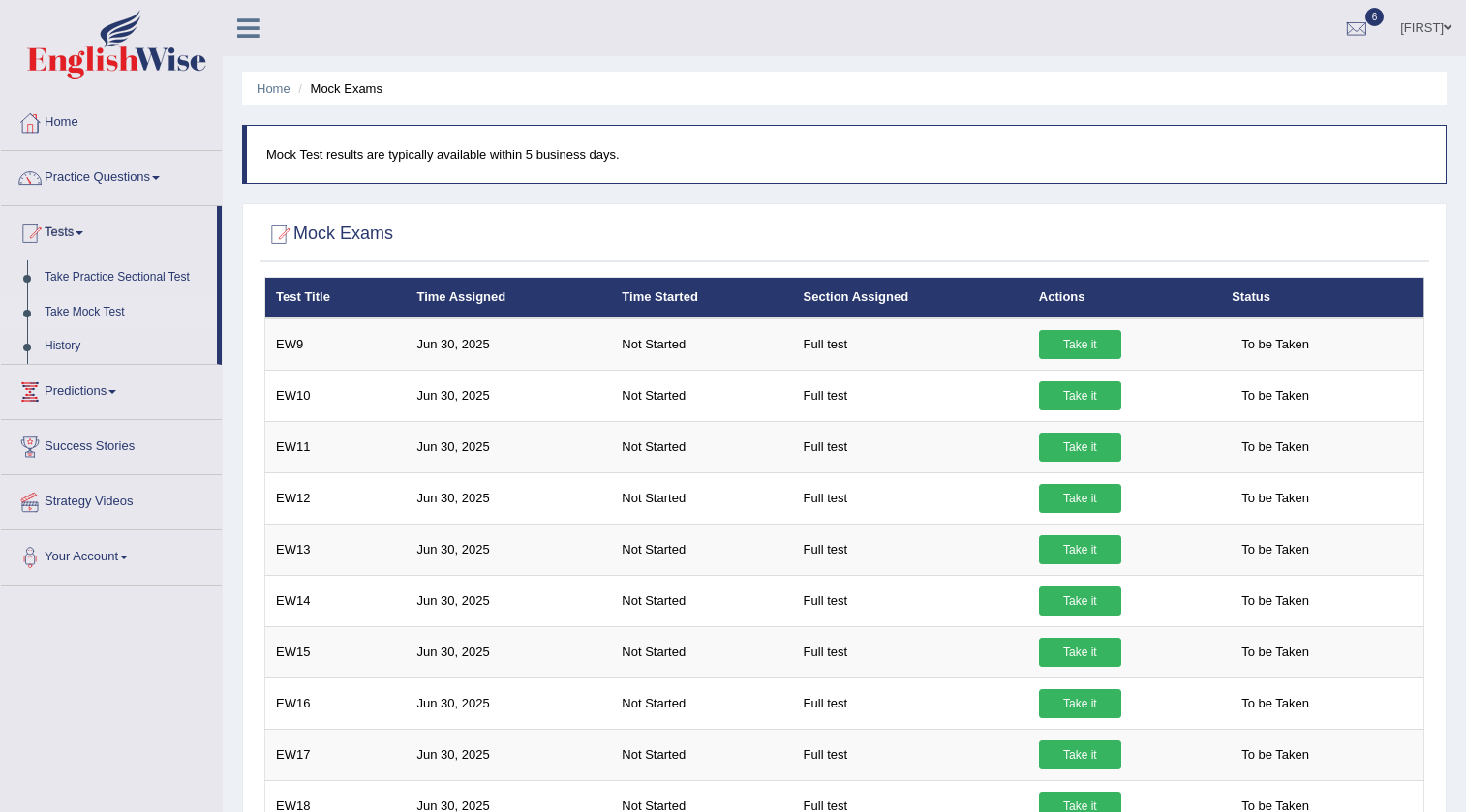scroll, scrollTop: 0, scrollLeft: 0, axis: both 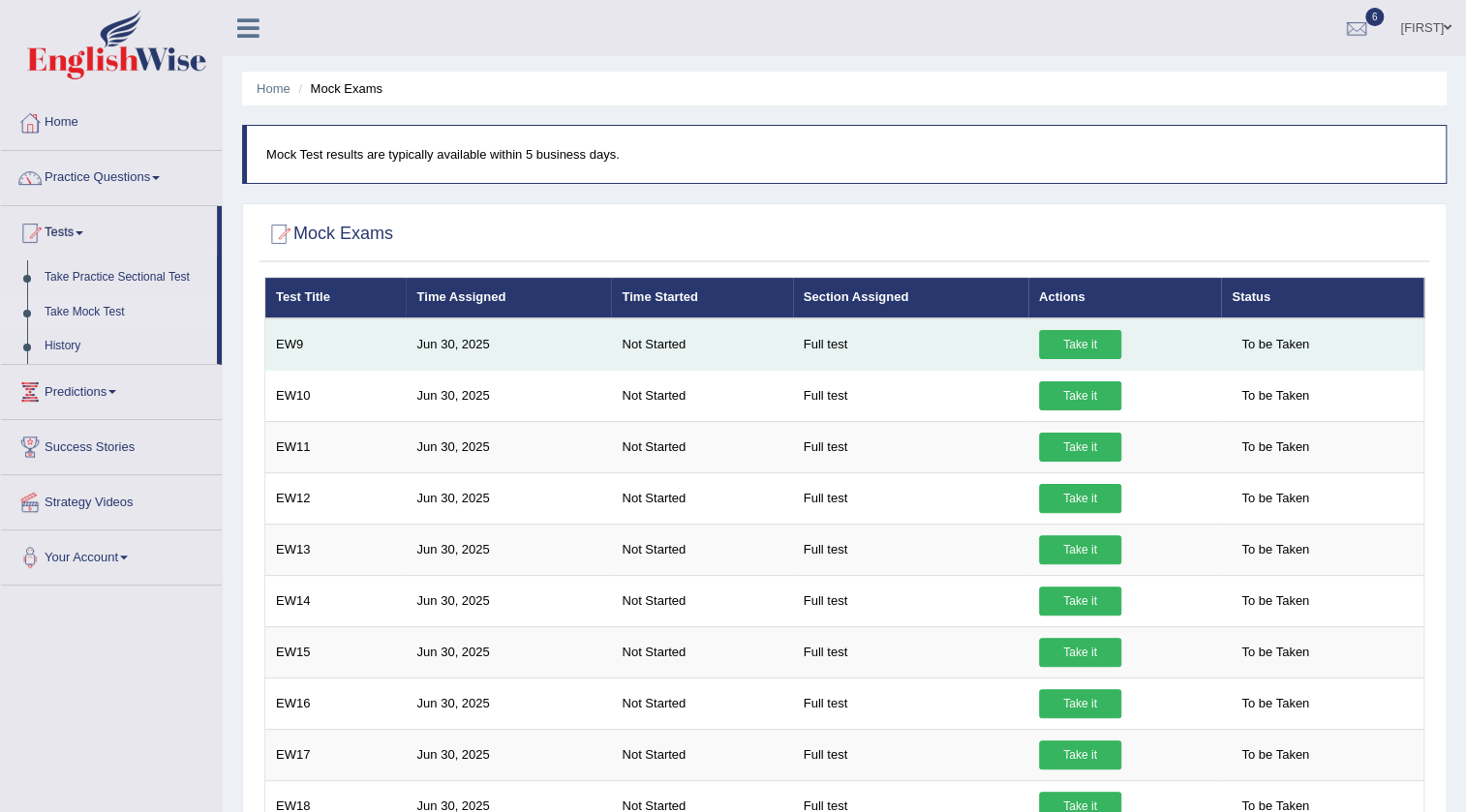 click on "Take it" at bounding box center [1080, 345] 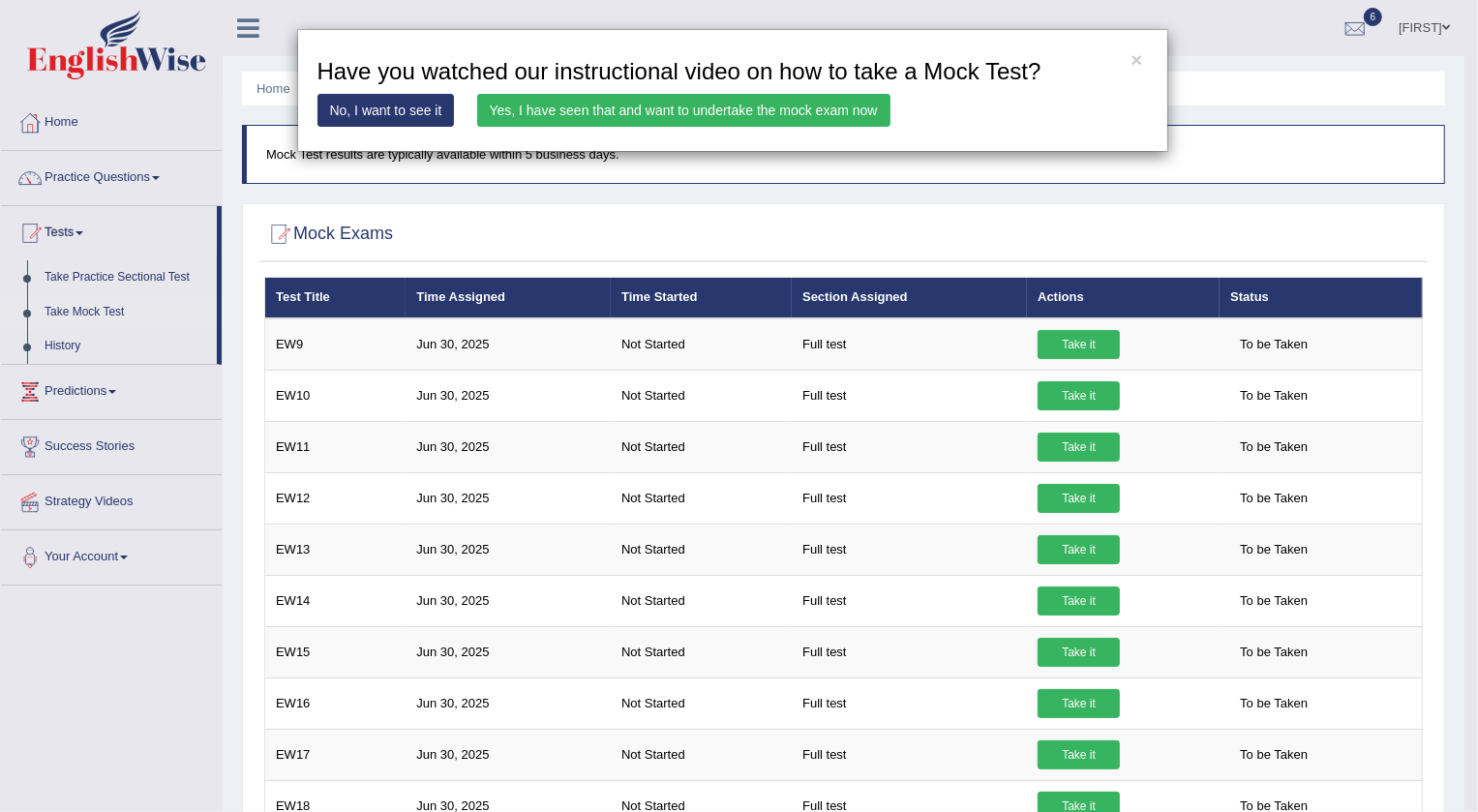 click on "Yes, I have seen that and want to undertake the mock exam now" at bounding box center [683, 110] 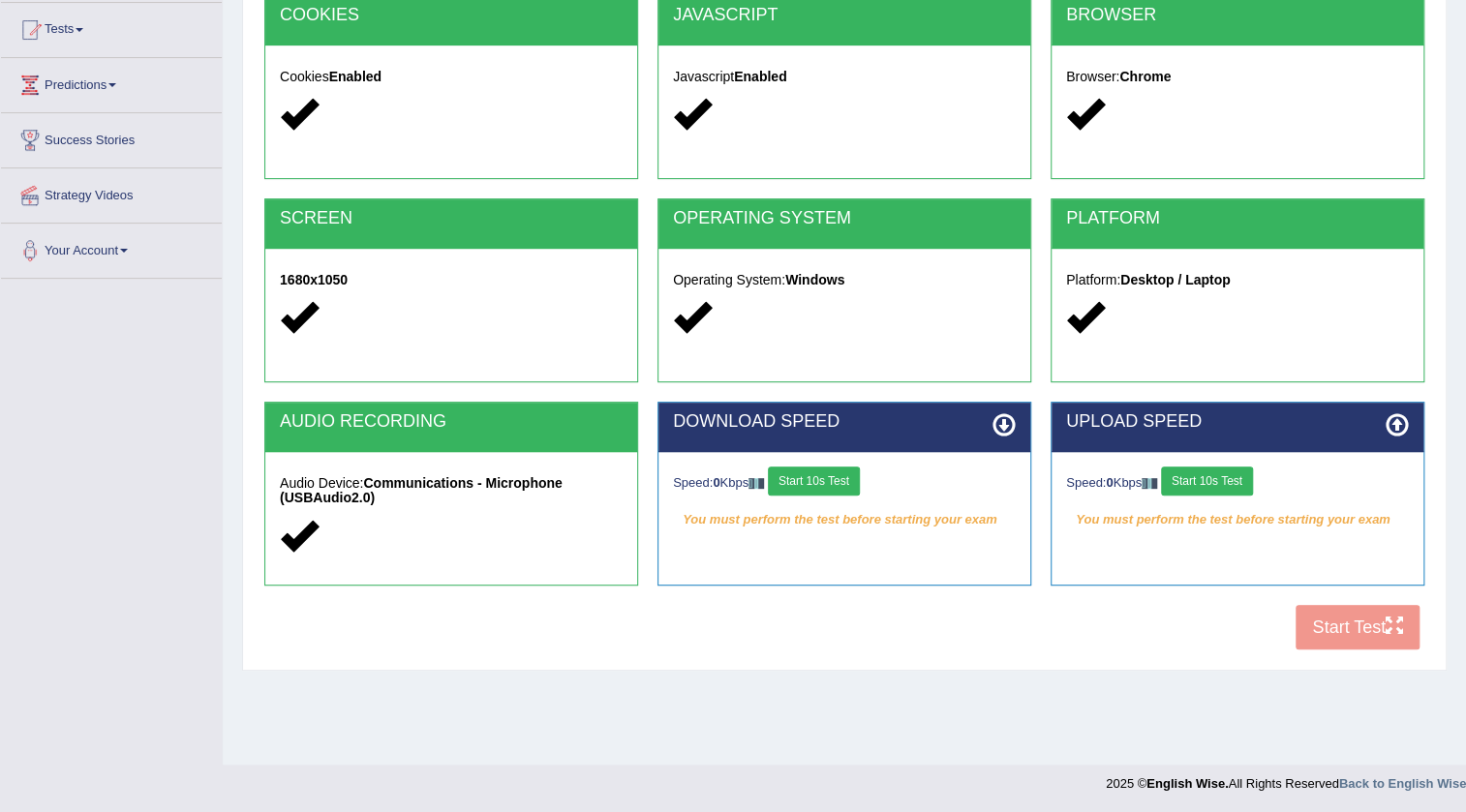 scroll, scrollTop: 203, scrollLeft: 0, axis: vertical 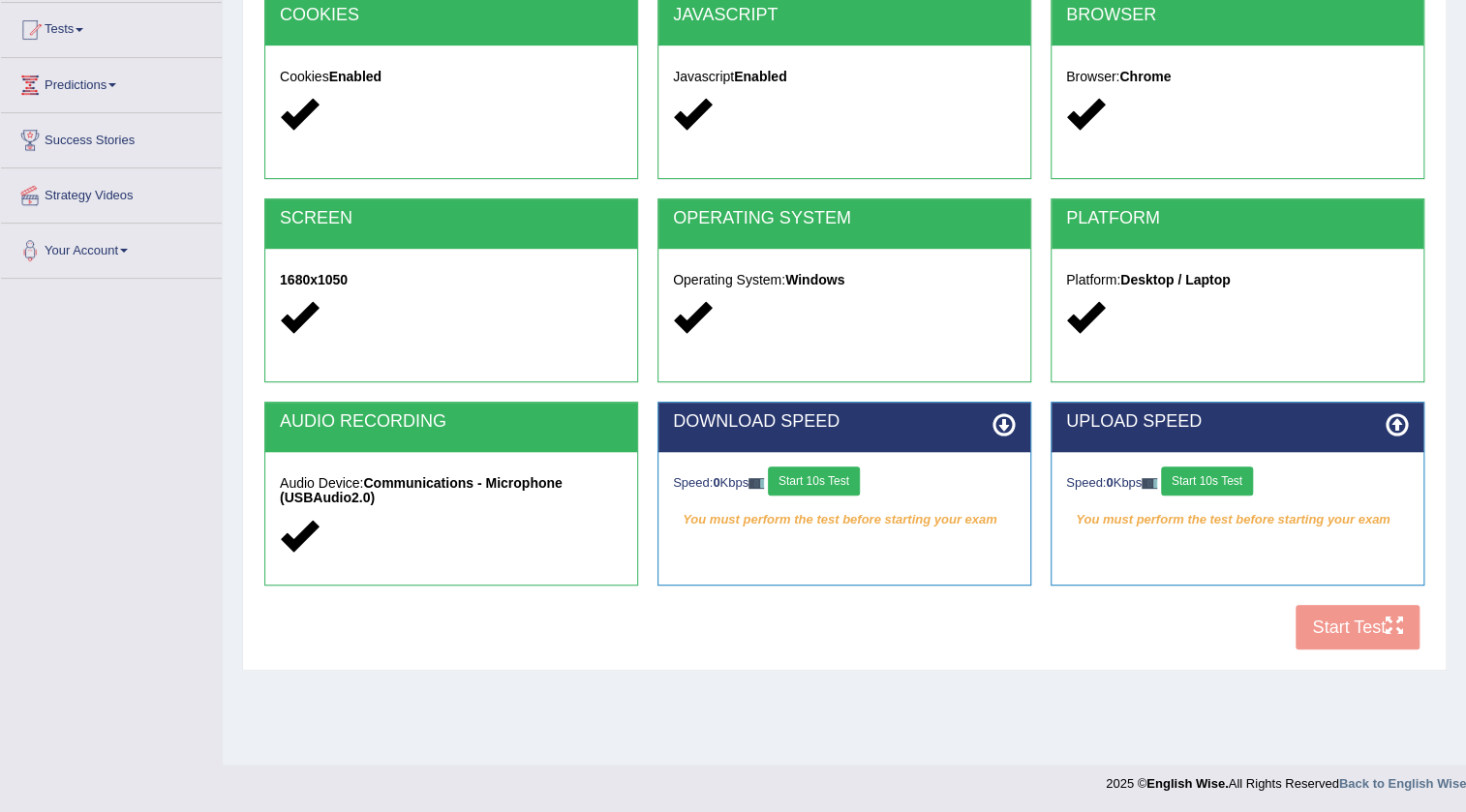 click on "Start 10s Test" at bounding box center [813, 481] 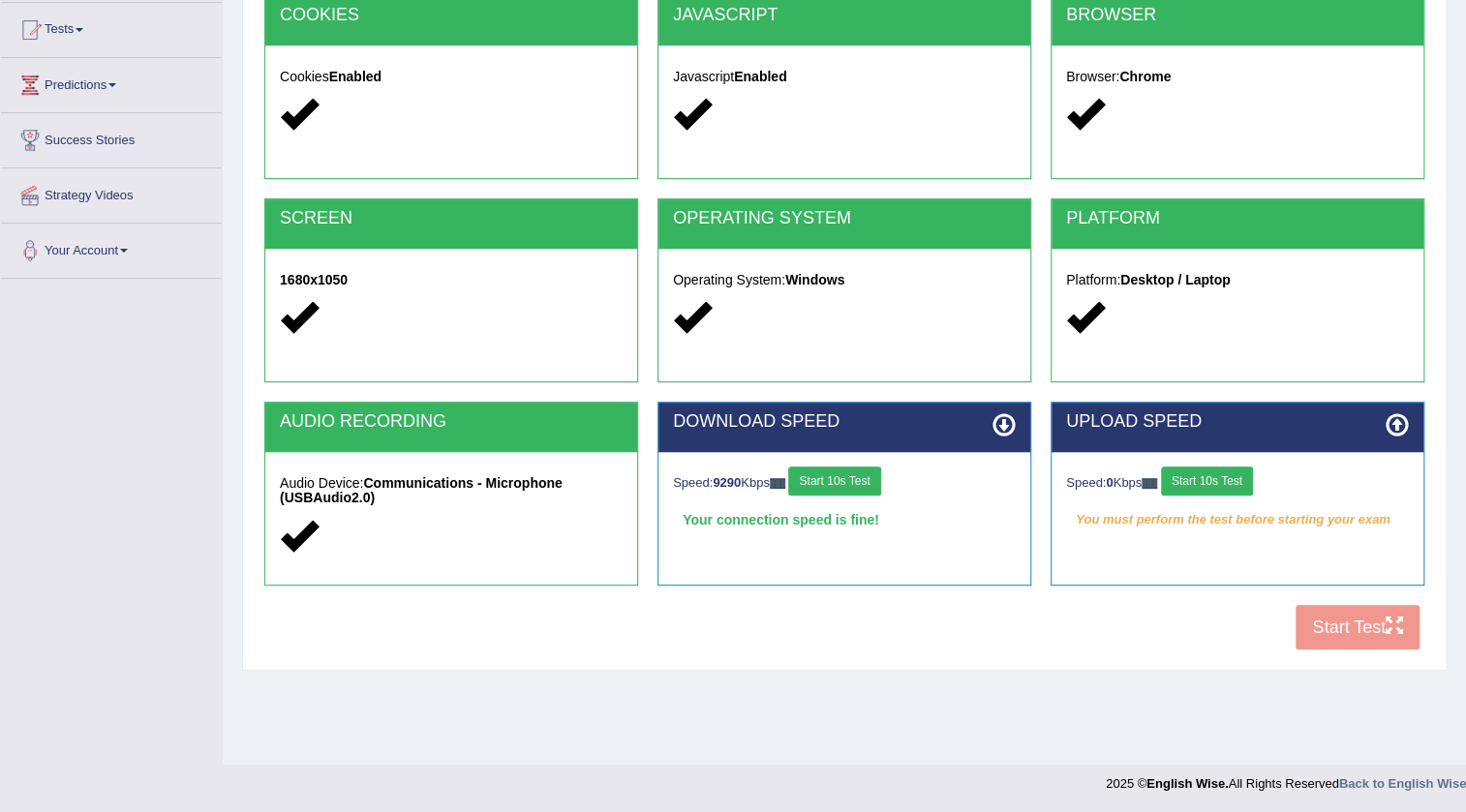 click on "Start 10s Test" at bounding box center [1206, 481] 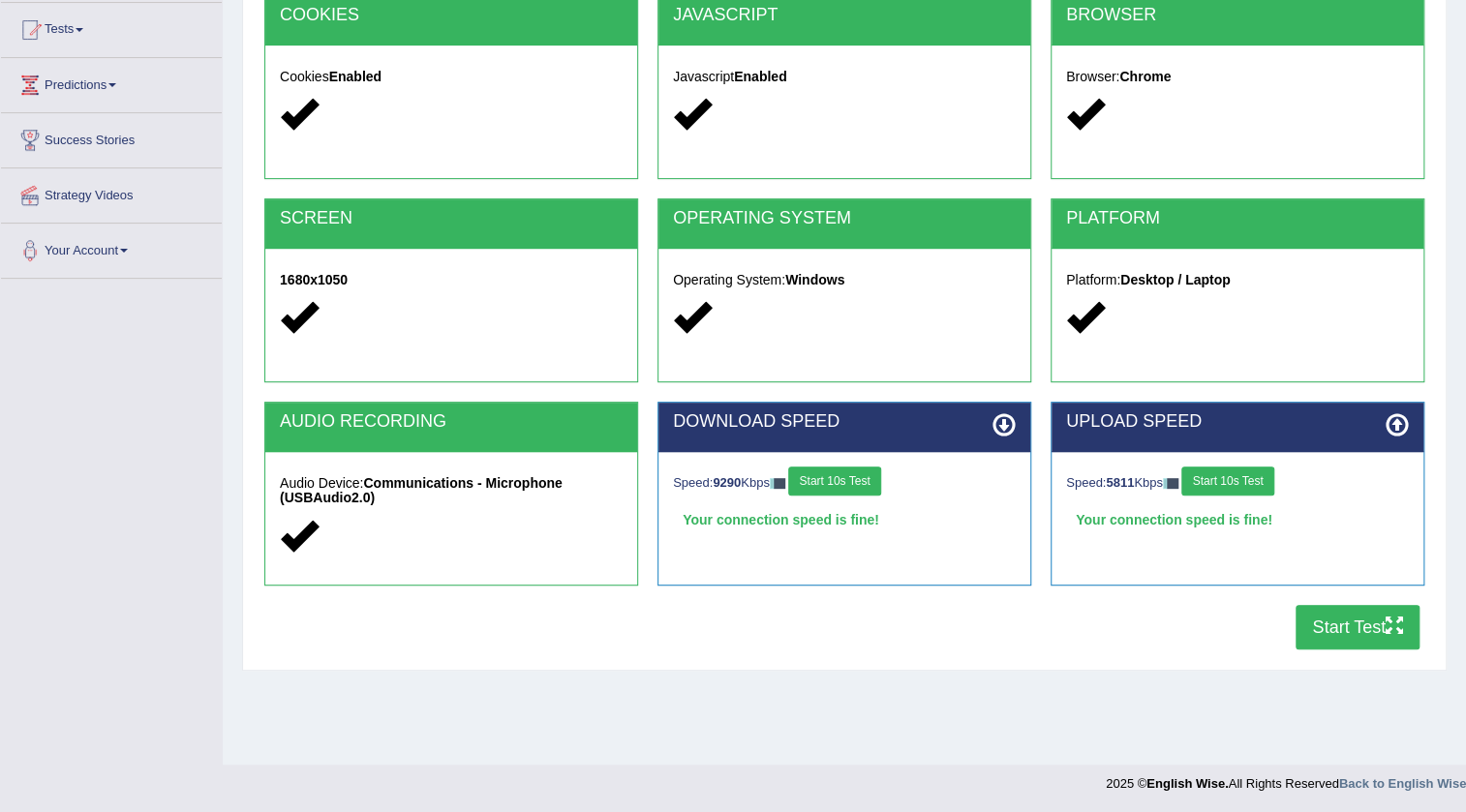 click on "Start Test" at bounding box center (1358, 627) 